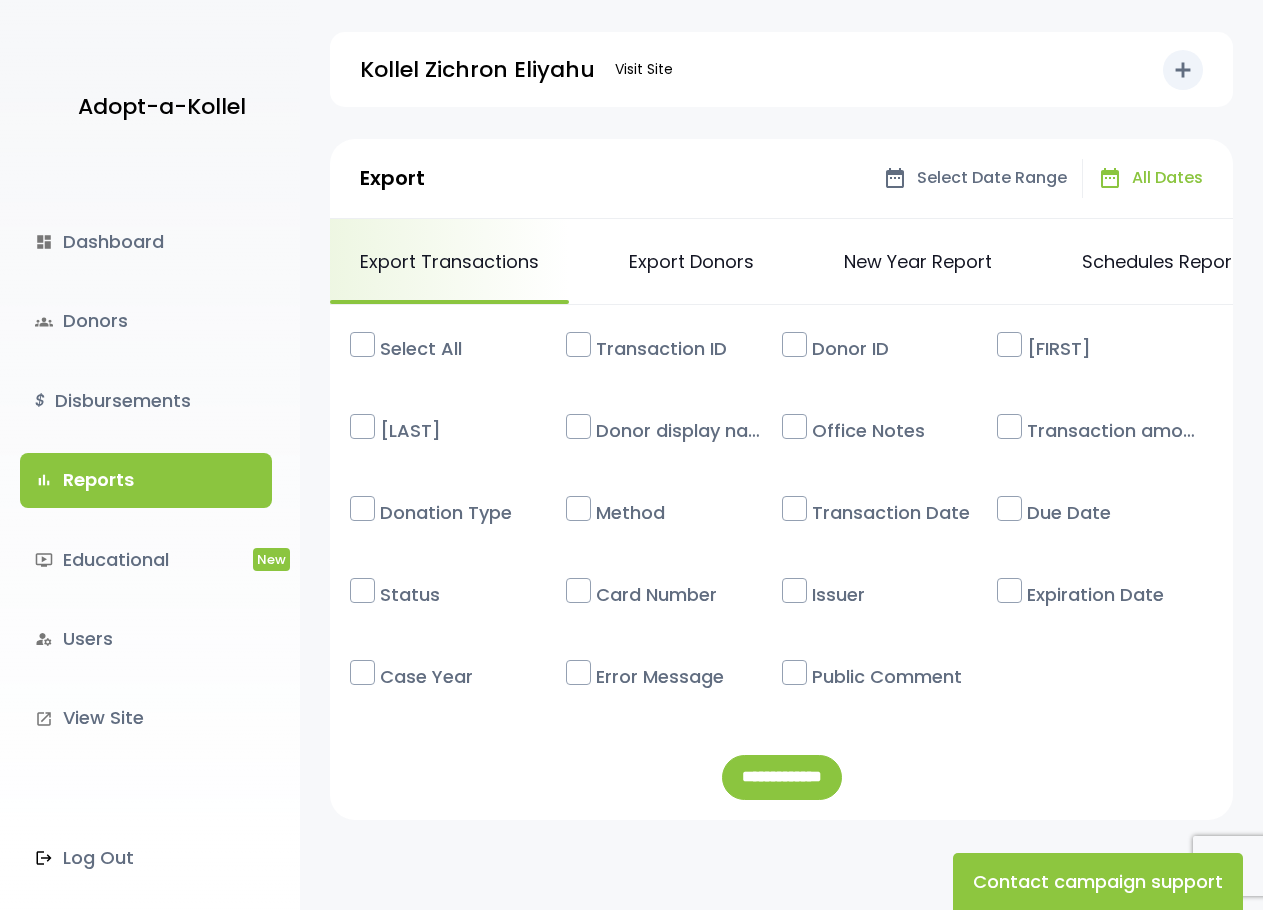 scroll, scrollTop: 0, scrollLeft: 0, axis: both 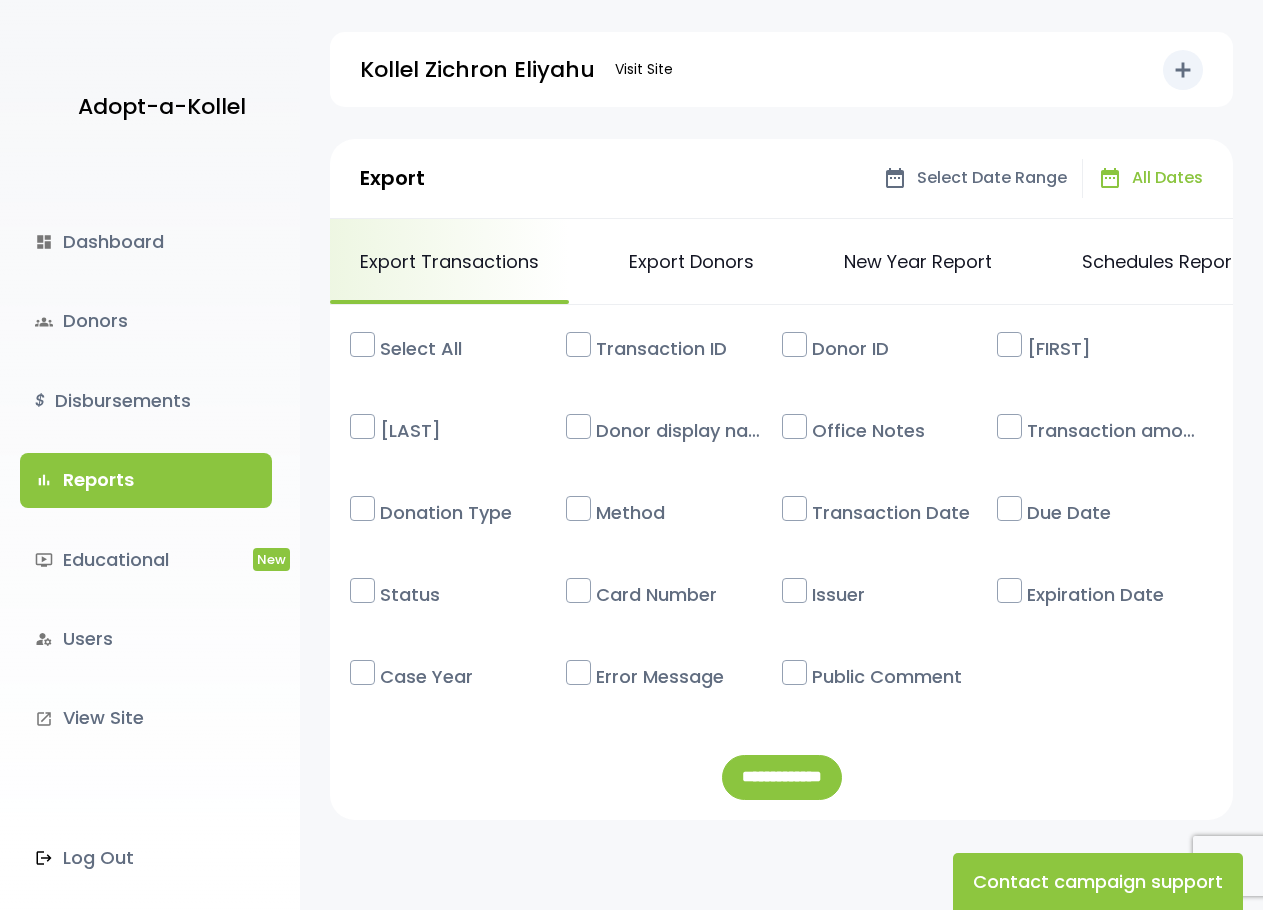 click on "Kollel Zichron Eliyahu" at bounding box center [477, 70] 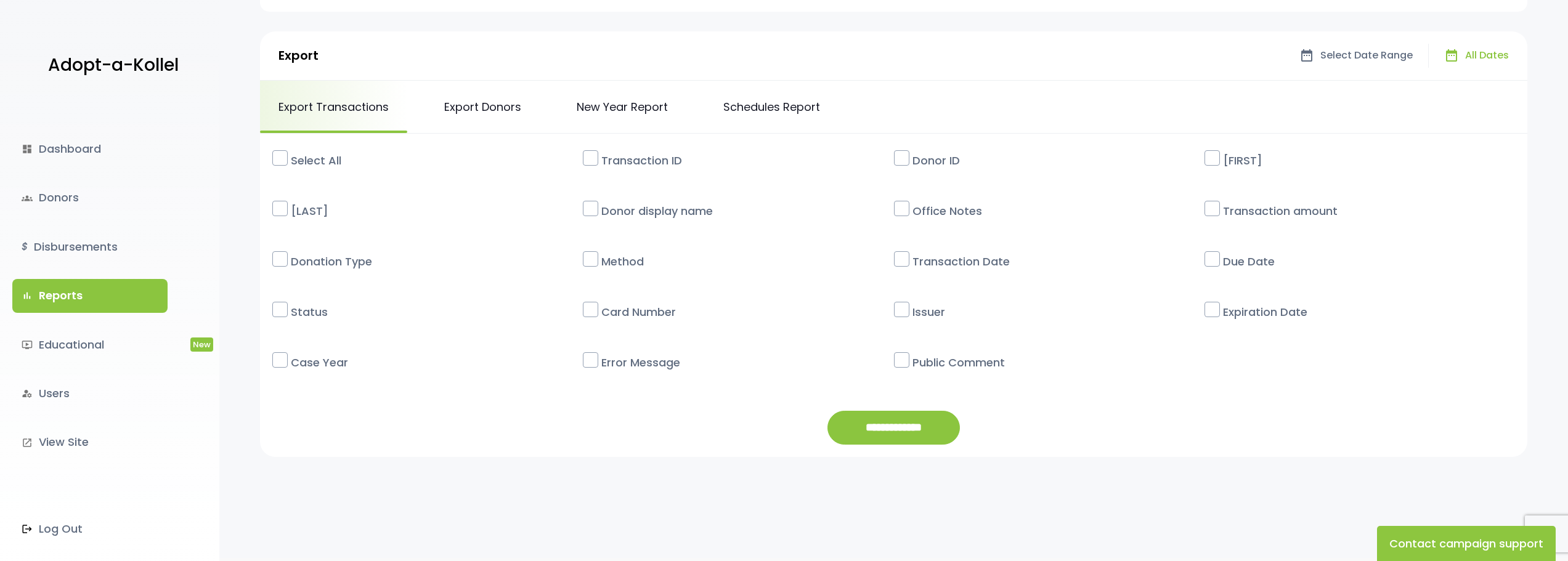scroll, scrollTop: 0, scrollLeft: 0, axis: both 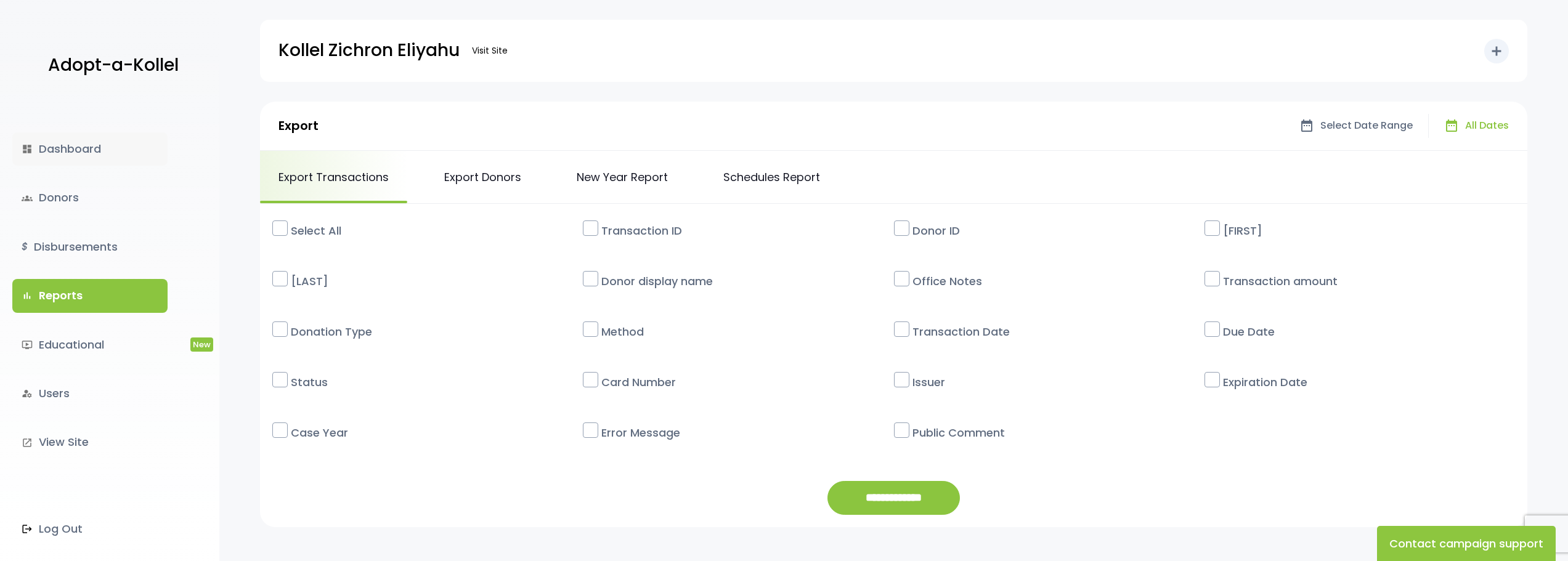click on "dashboard Dashboard" at bounding box center [90, 149] 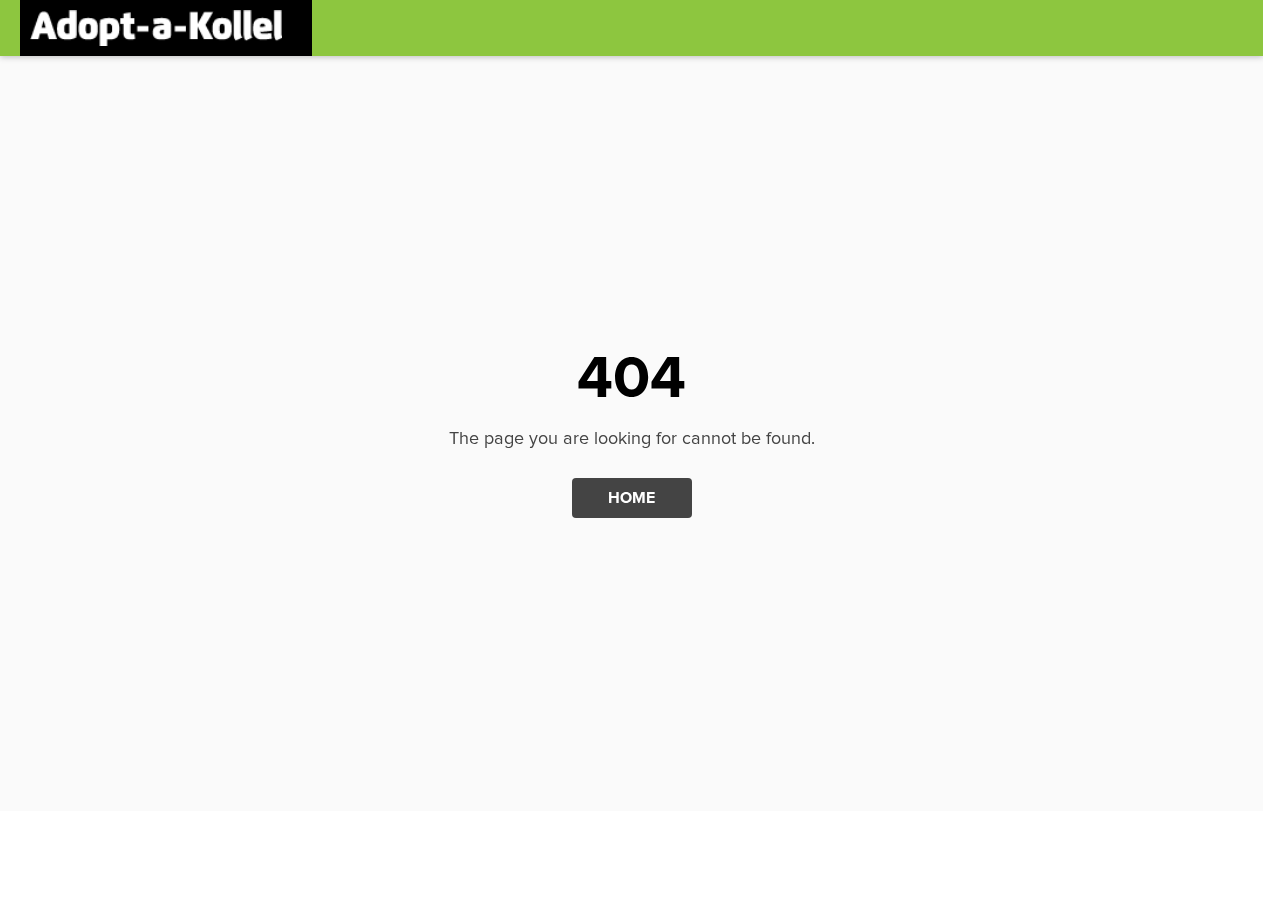 scroll, scrollTop: 0, scrollLeft: 0, axis: both 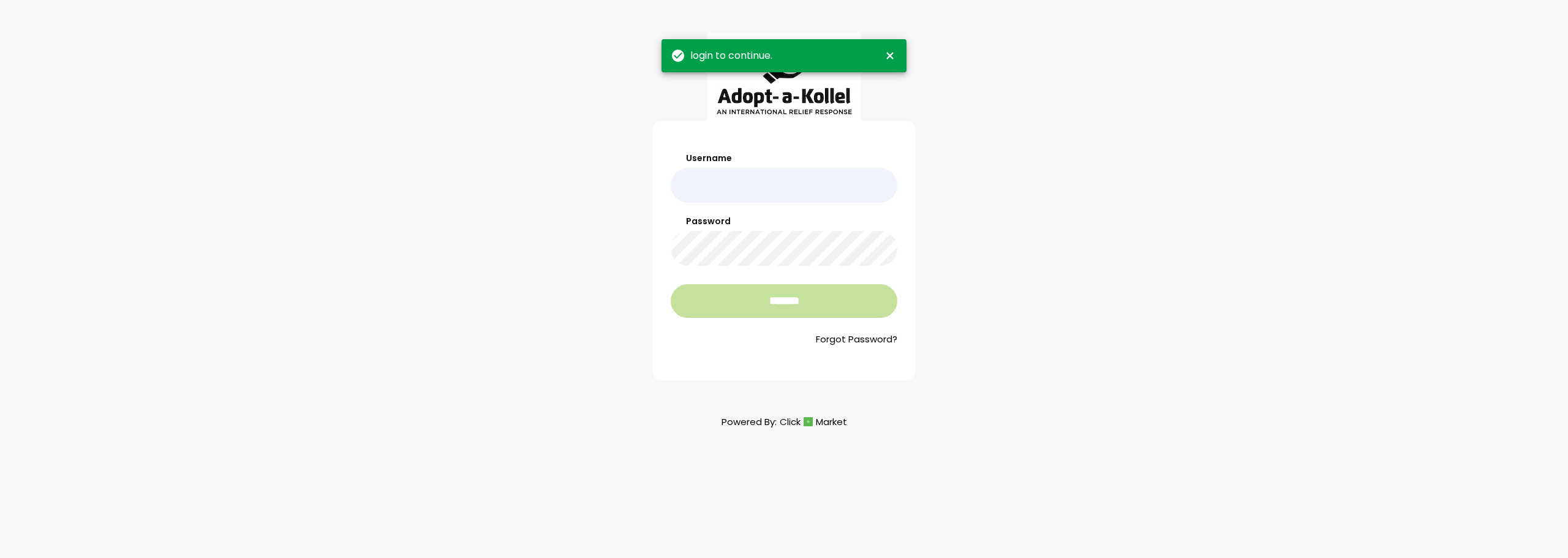 type on "**********" 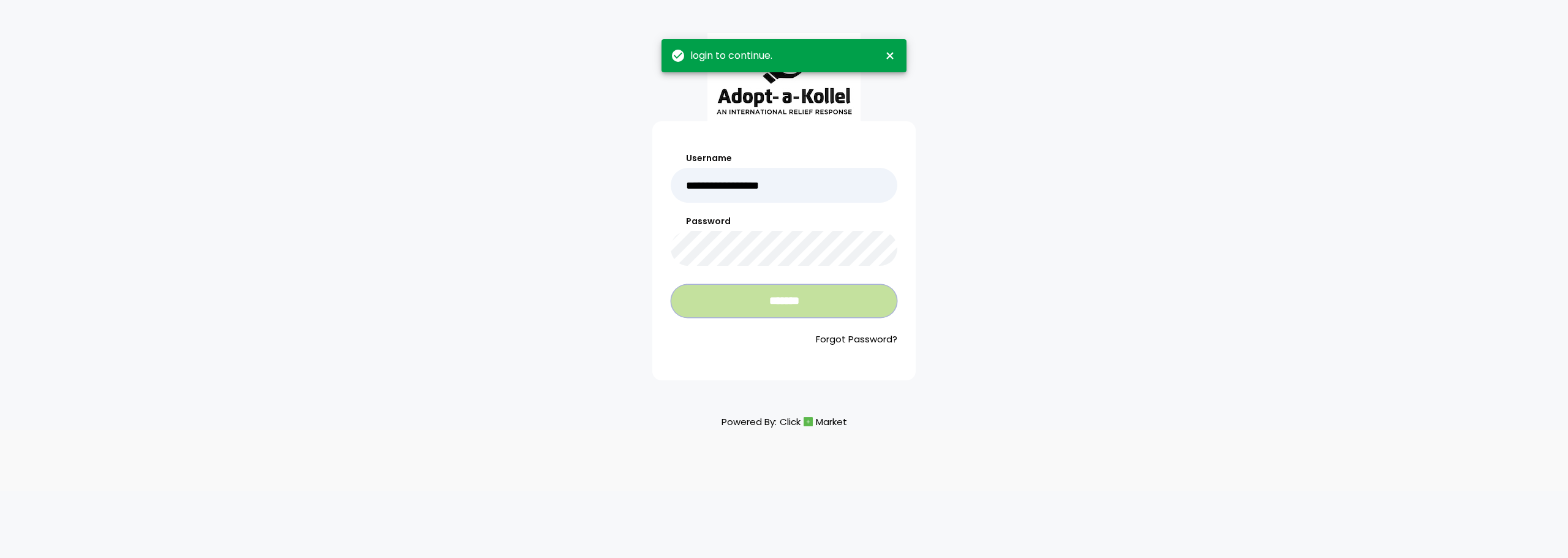 click on "*******" at bounding box center (784, 301) 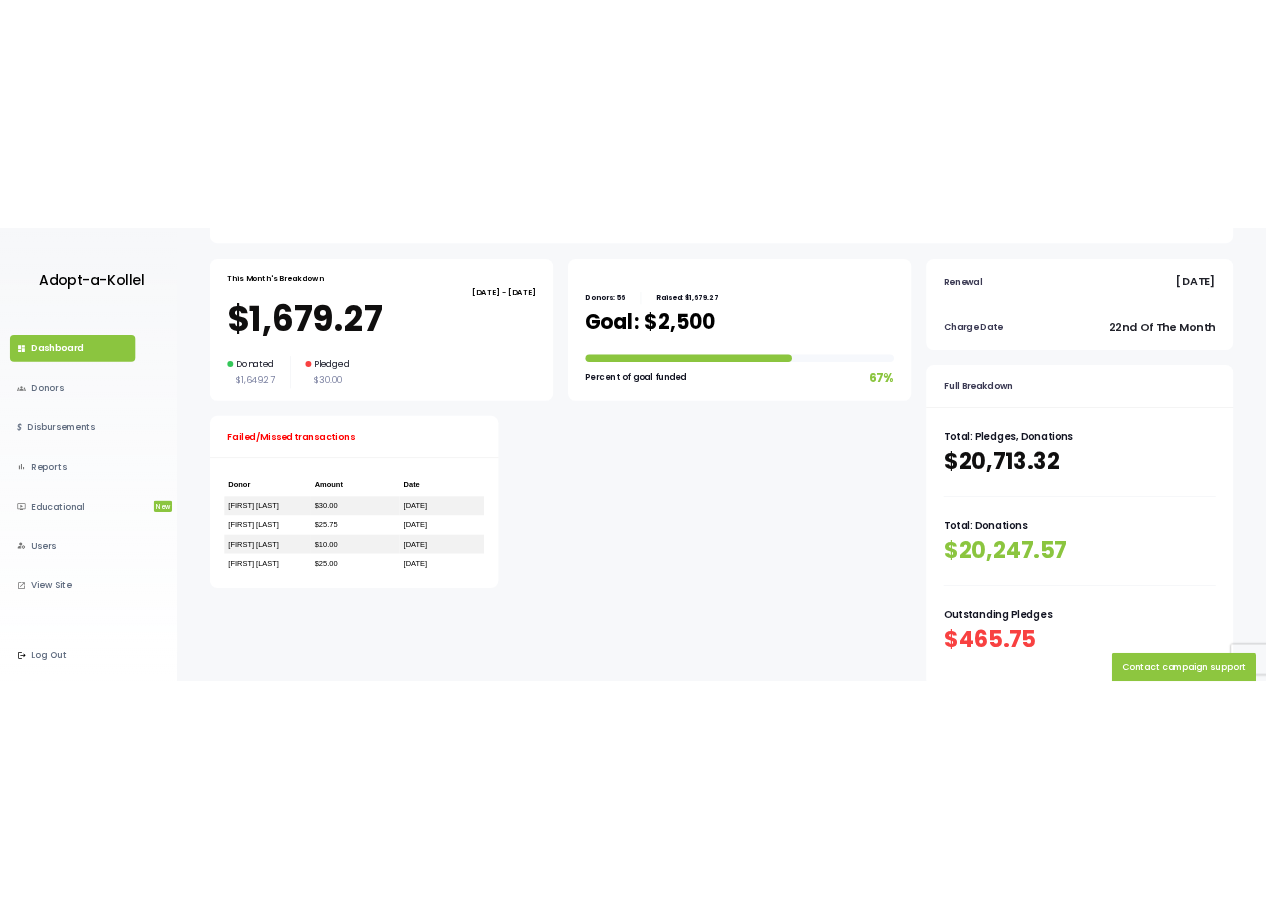 scroll, scrollTop: 0, scrollLeft: 0, axis: both 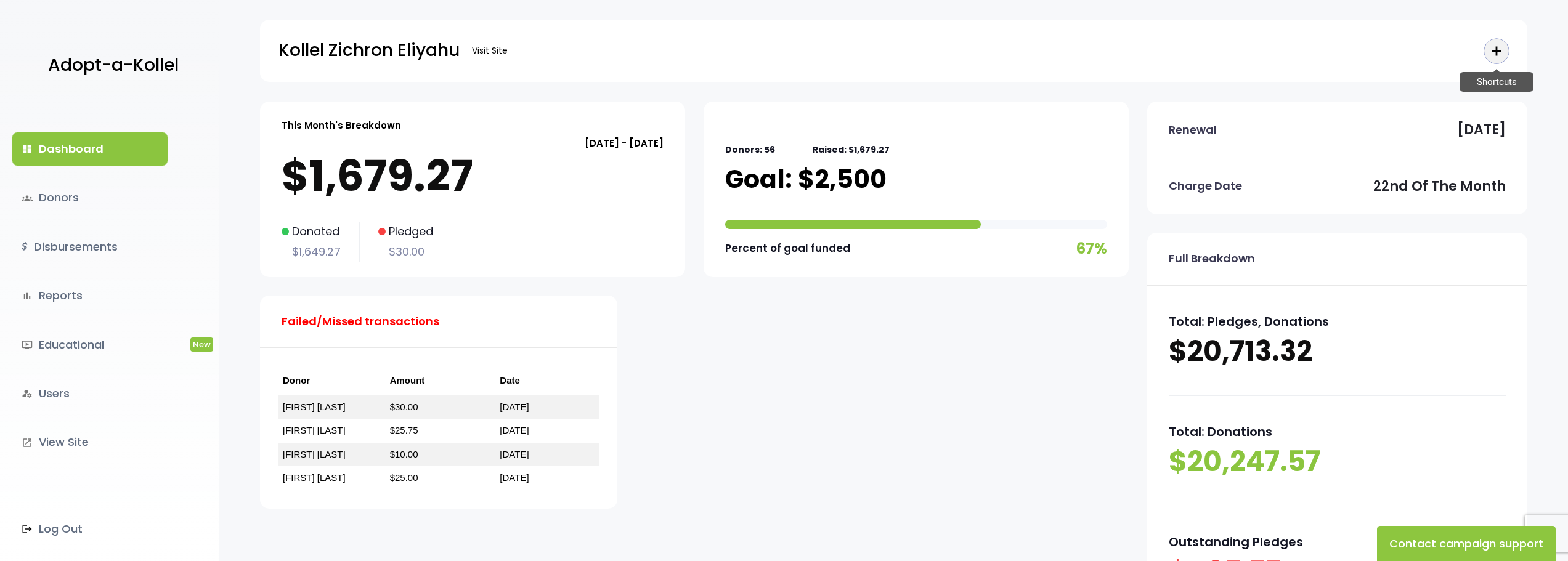 click on "add" at bounding box center [1497, 51] 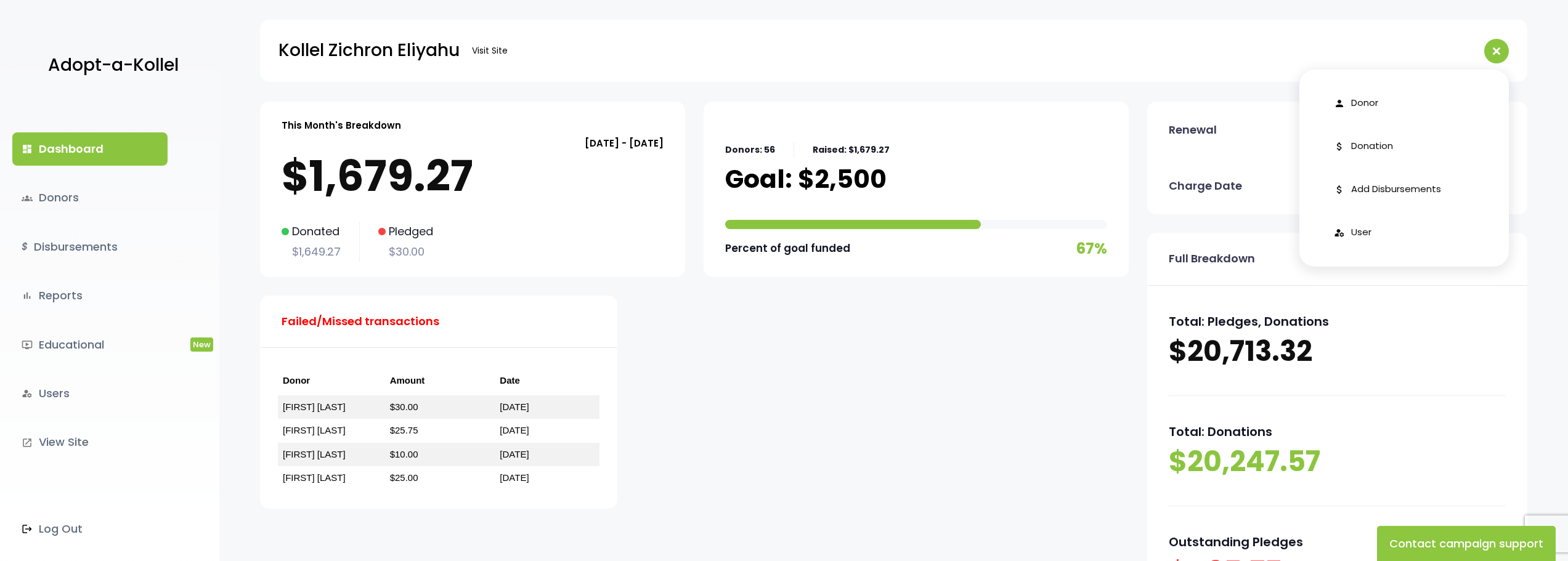 click on "This Month's Breakdown
[DATE] - [DATE]
$1,679.27
Donated
$1,649.27
Pledged
$30.00
Donors: 56
Raised: $1,679.27 Goal: $2,500  67%" at bounding box center [694, 314] 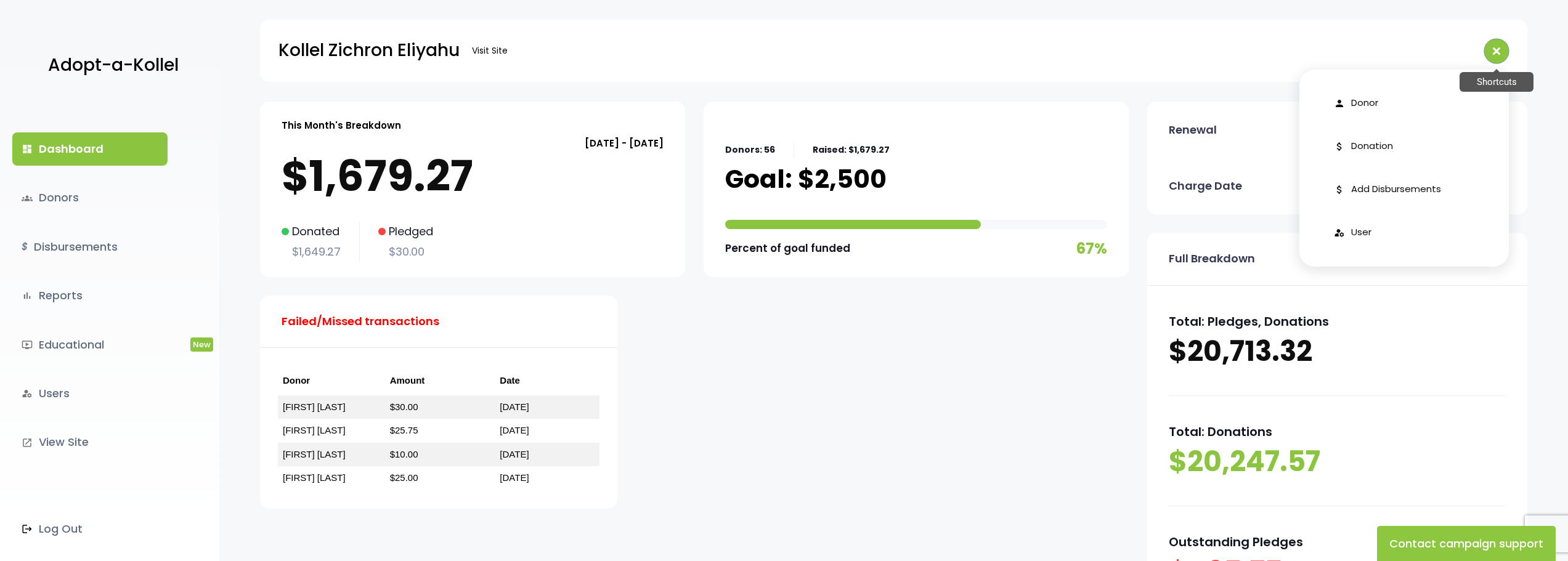 click on "add" at bounding box center [1497, 51] 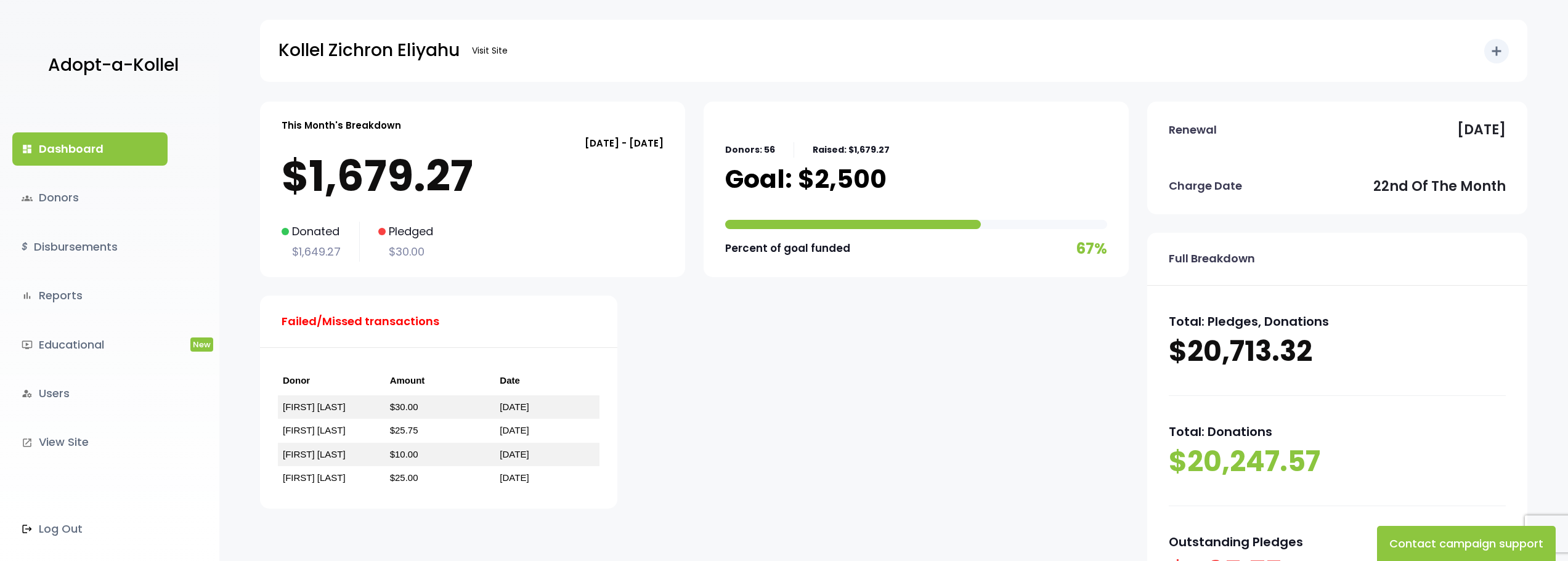 click on "Renewal" at bounding box center [1193, 130] 